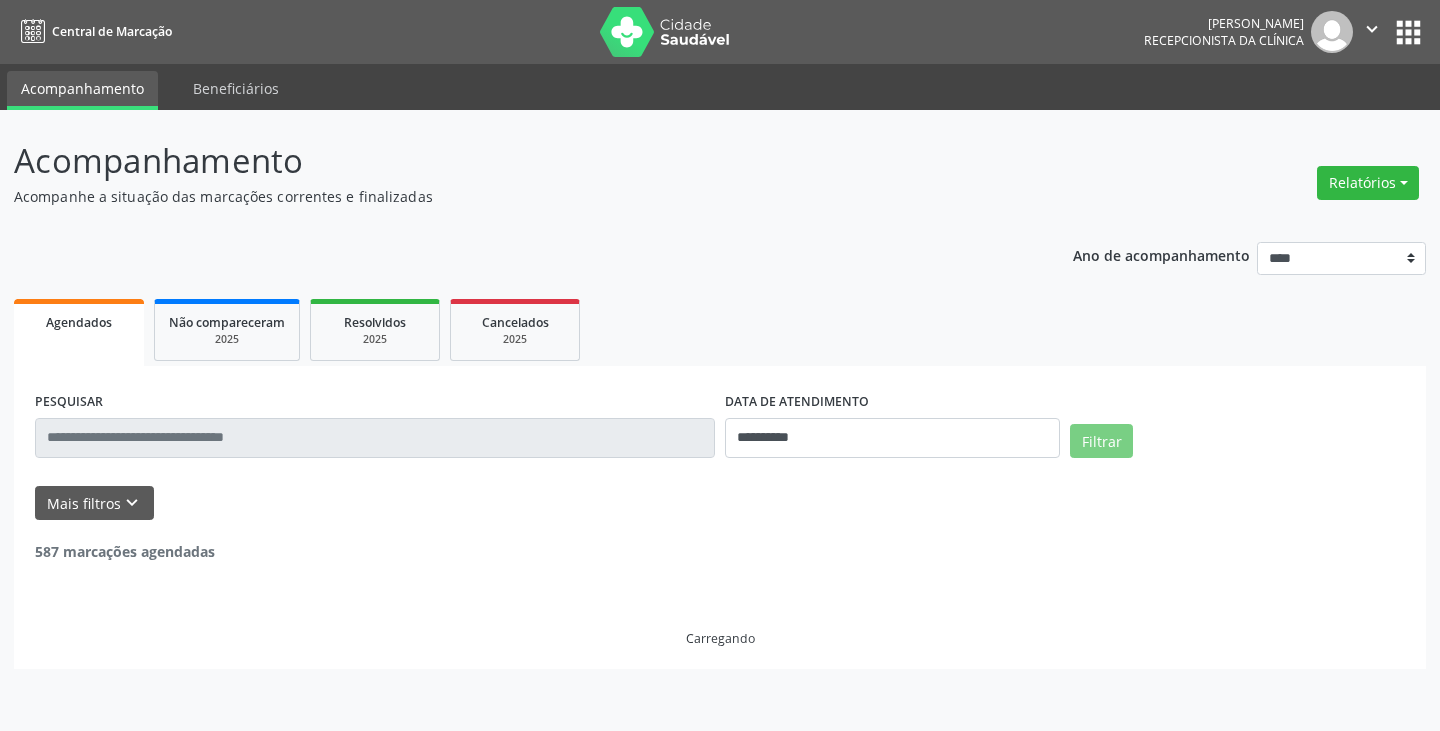 select on "*" 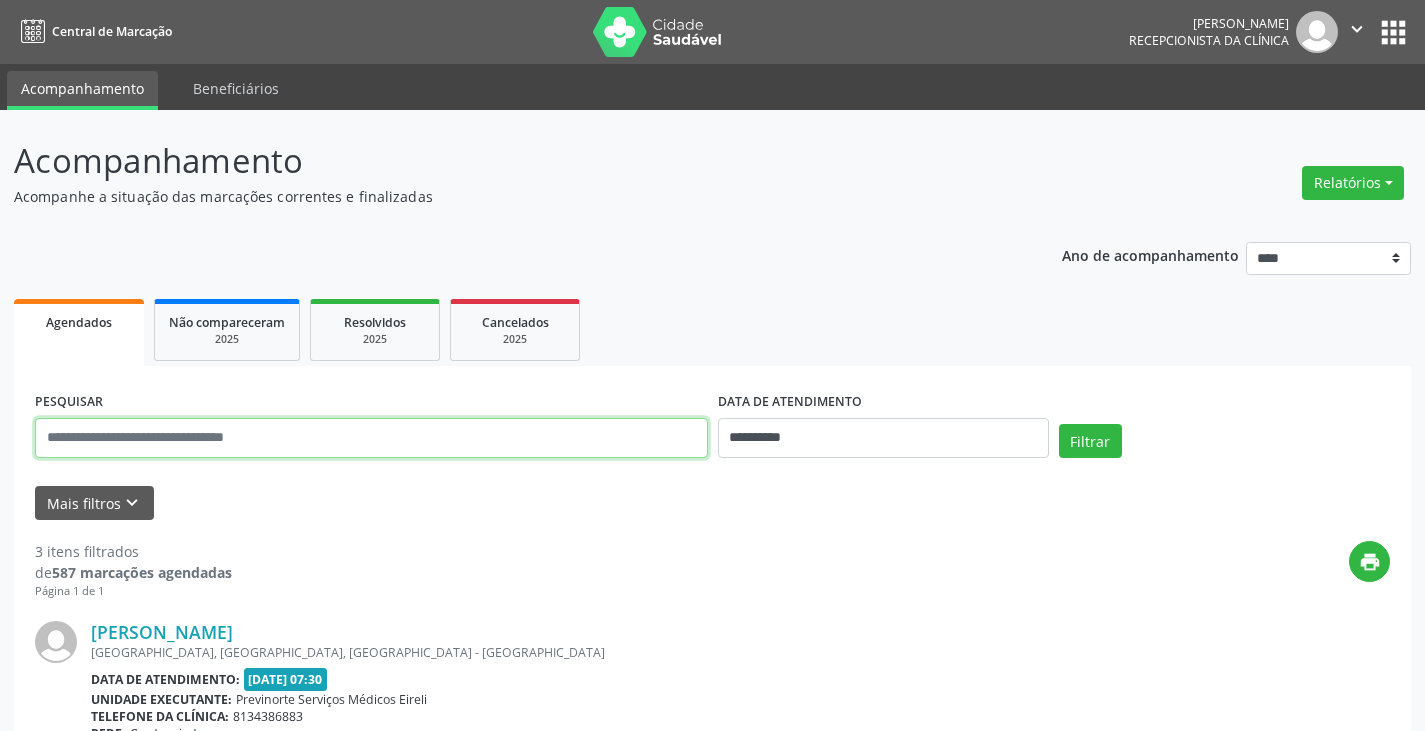 click at bounding box center (371, 438) 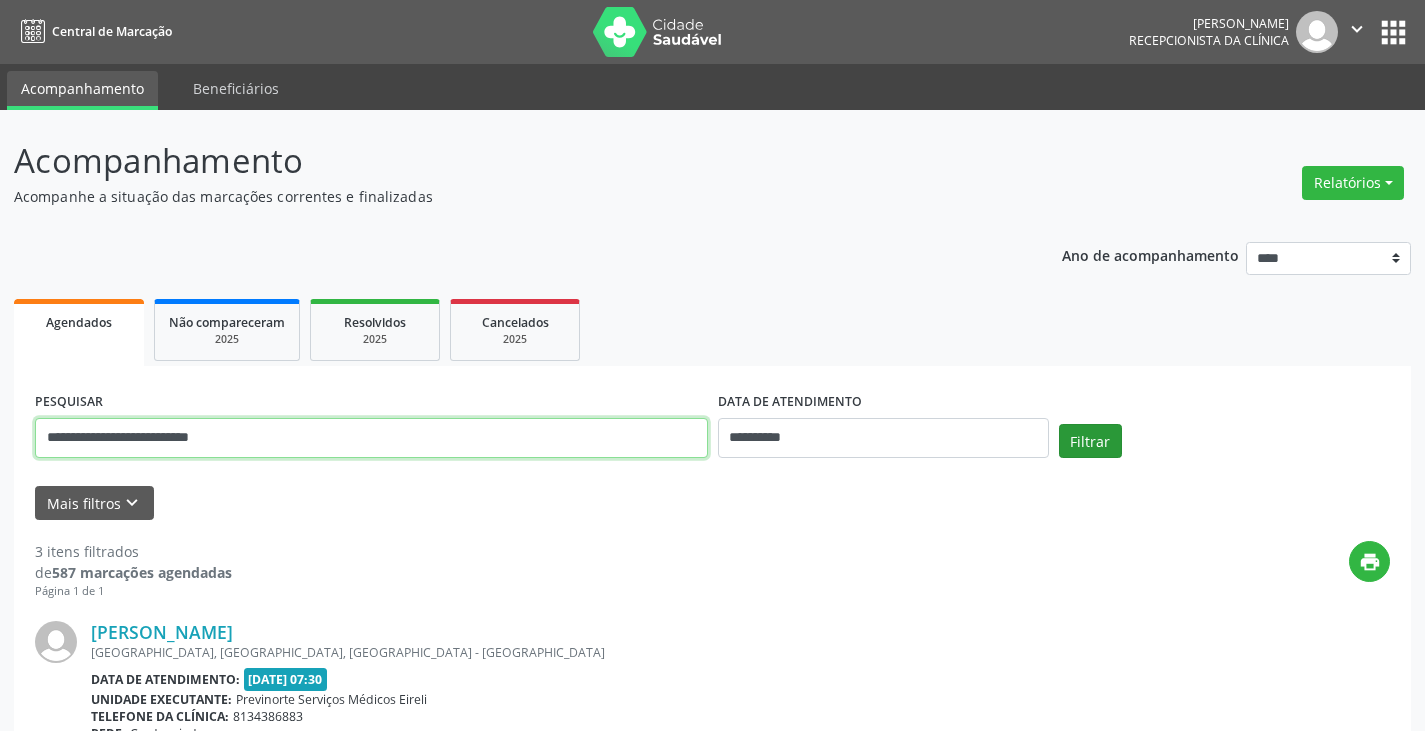type on "**********" 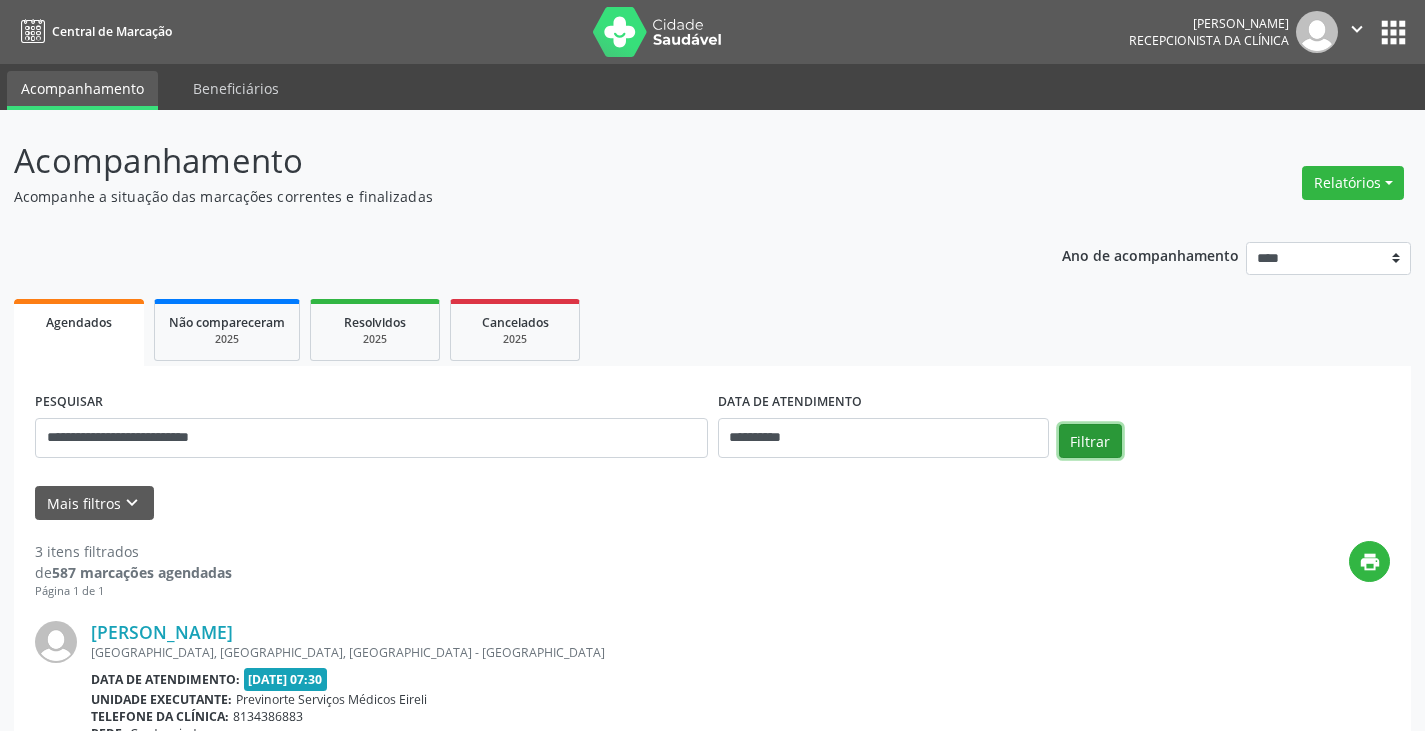 click on "Filtrar" at bounding box center [1090, 441] 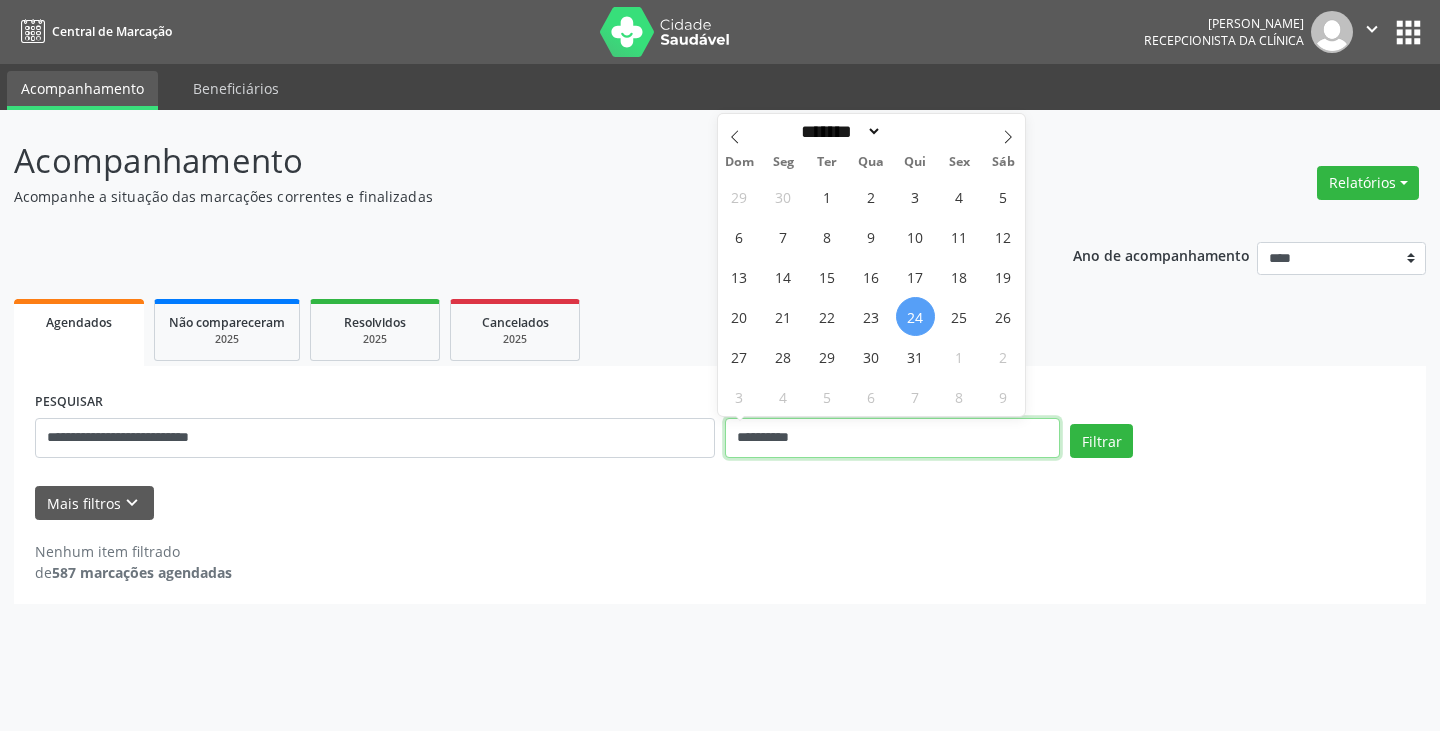 click on "**********" at bounding box center (892, 438) 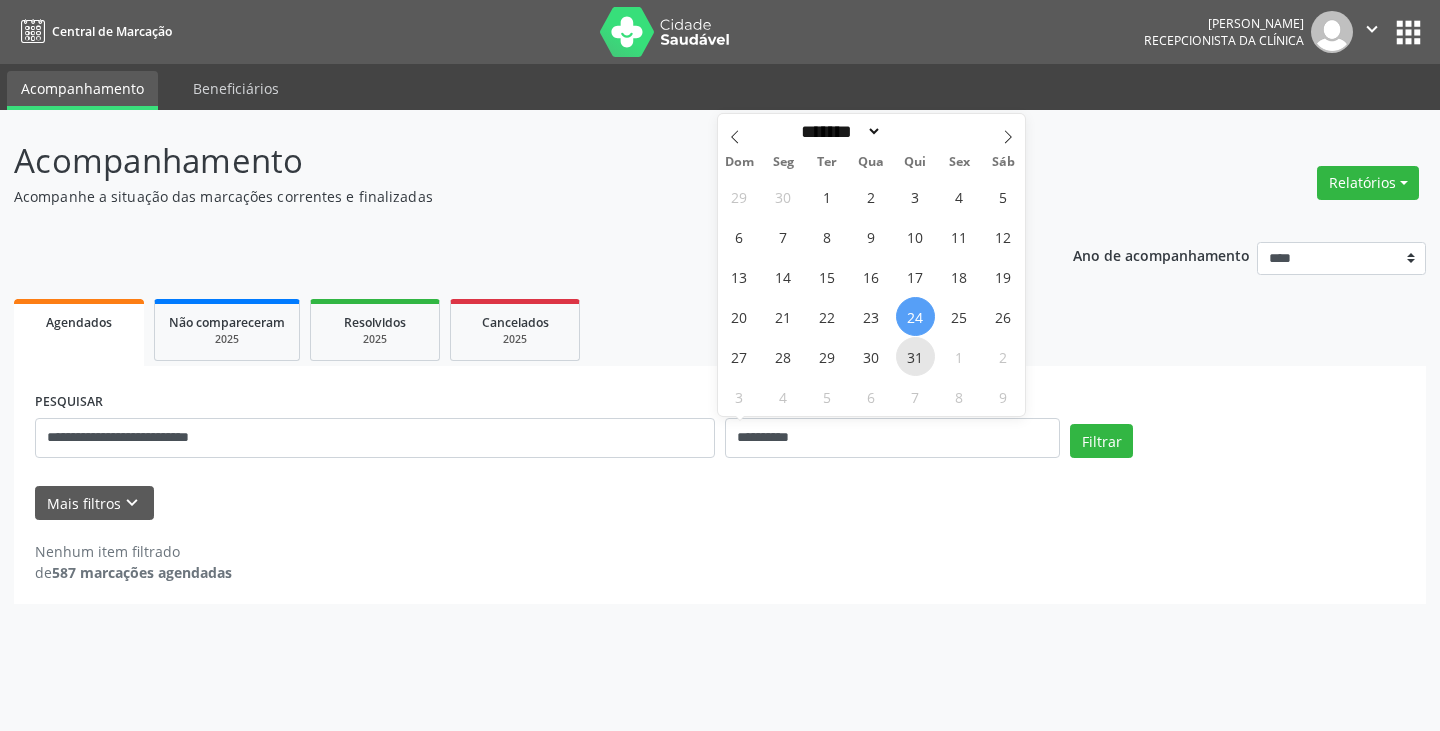 click on "31" at bounding box center (915, 356) 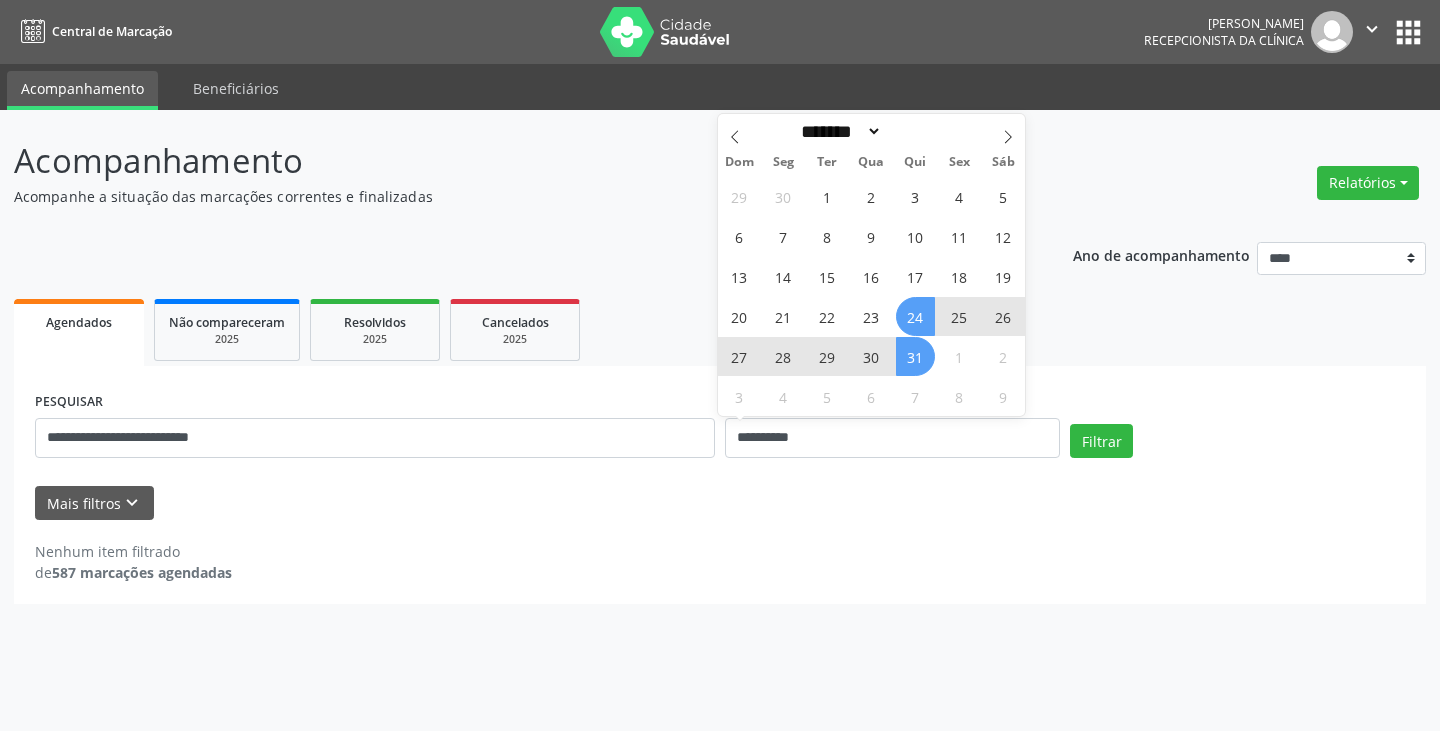 click on "24" at bounding box center (915, 316) 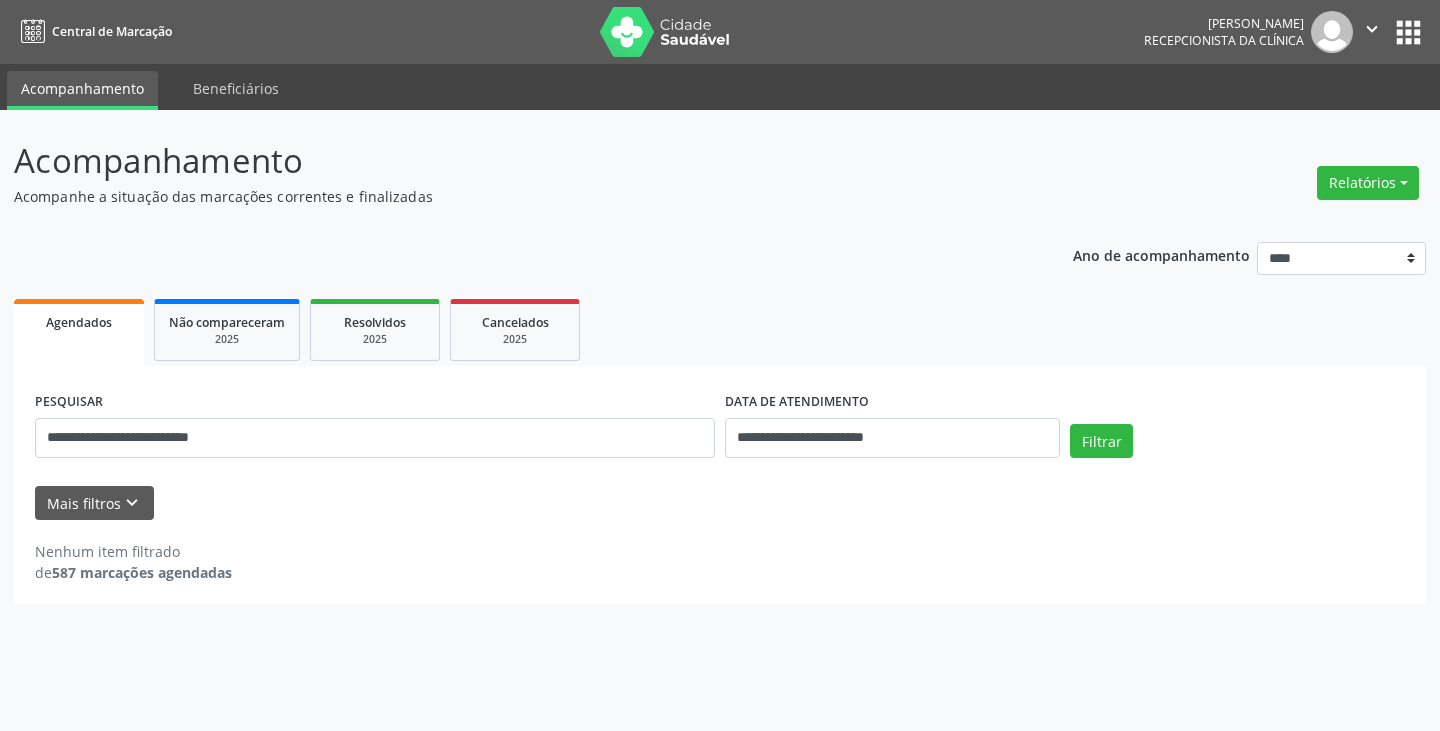 click on "Filtrar" at bounding box center (1237, 448) 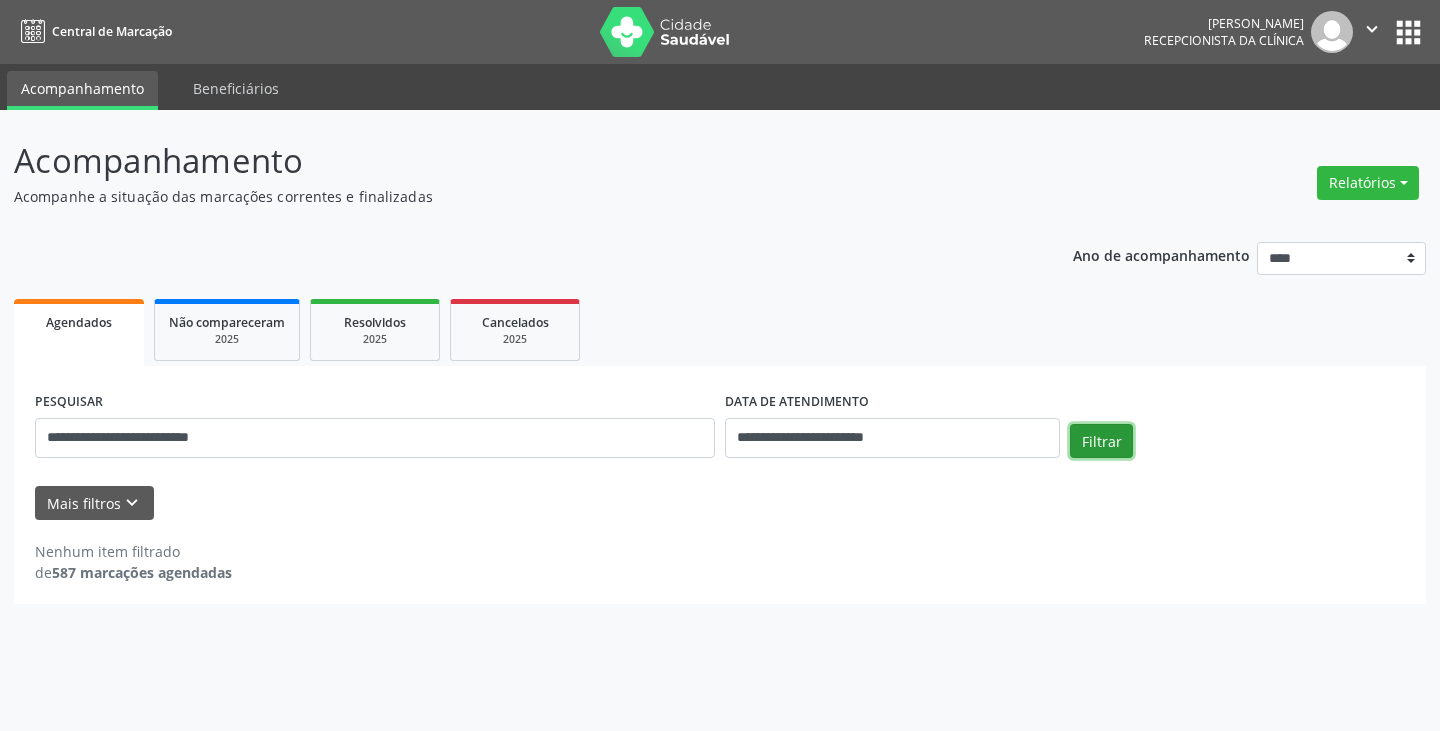click on "Filtrar" at bounding box center (1101, 441) 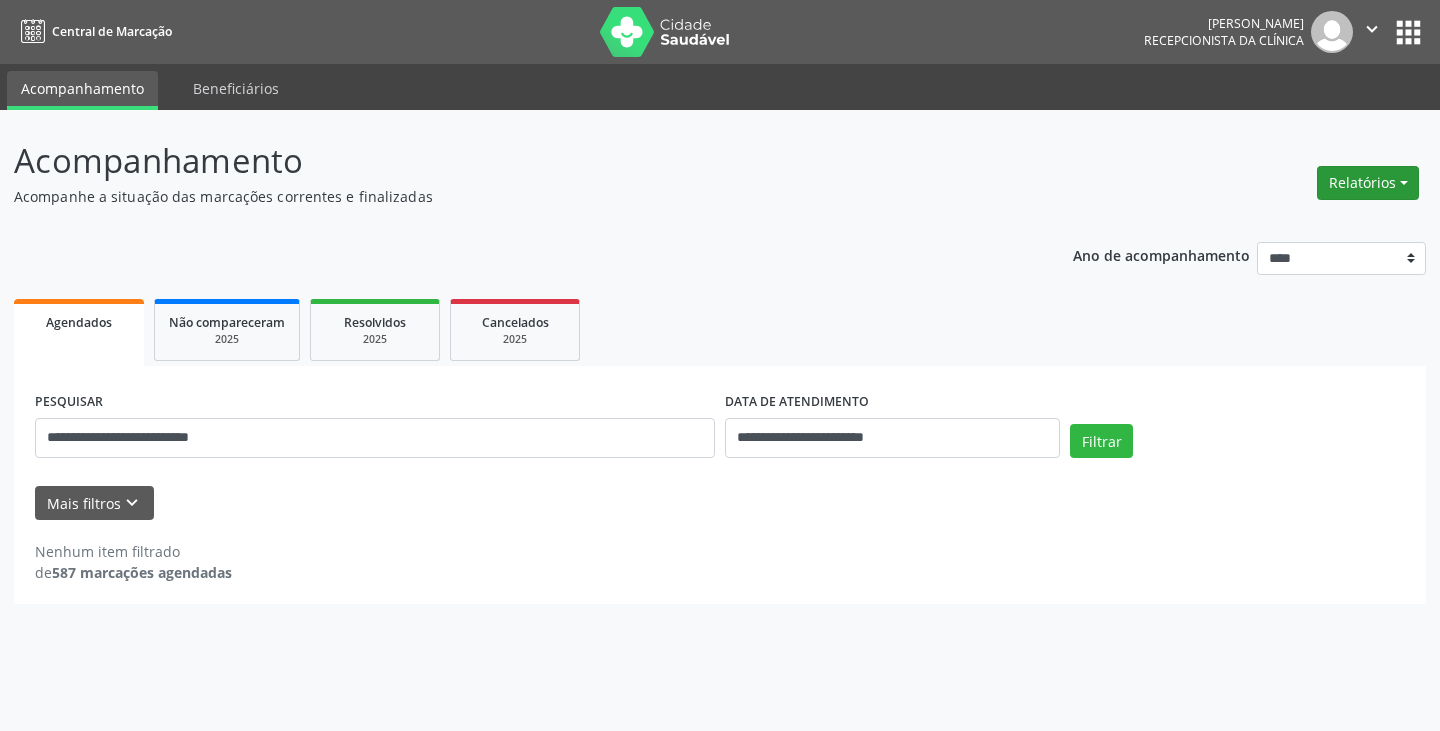 click on "Relatórios" at bounding box center (1368, 183) 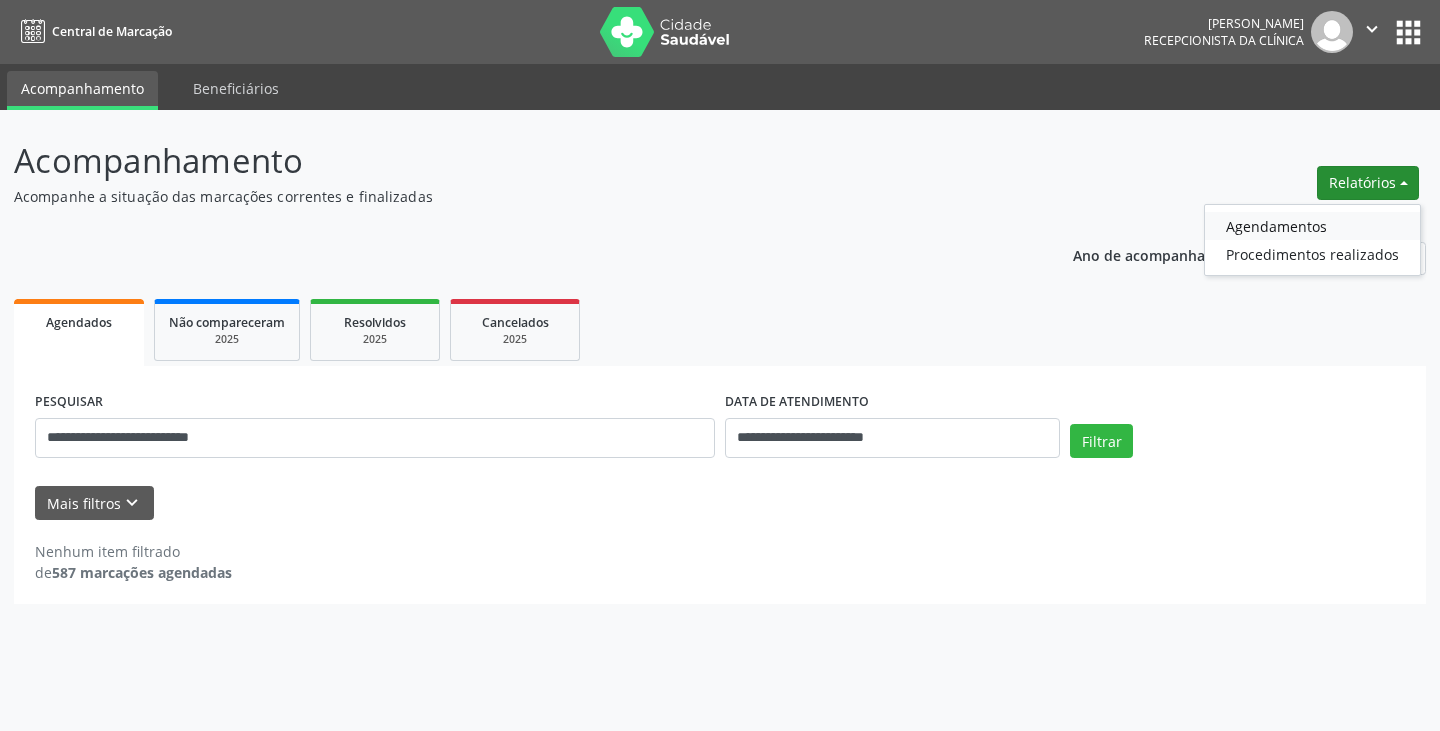 click on "Agendamentos" at bounding box center [1312, 226] 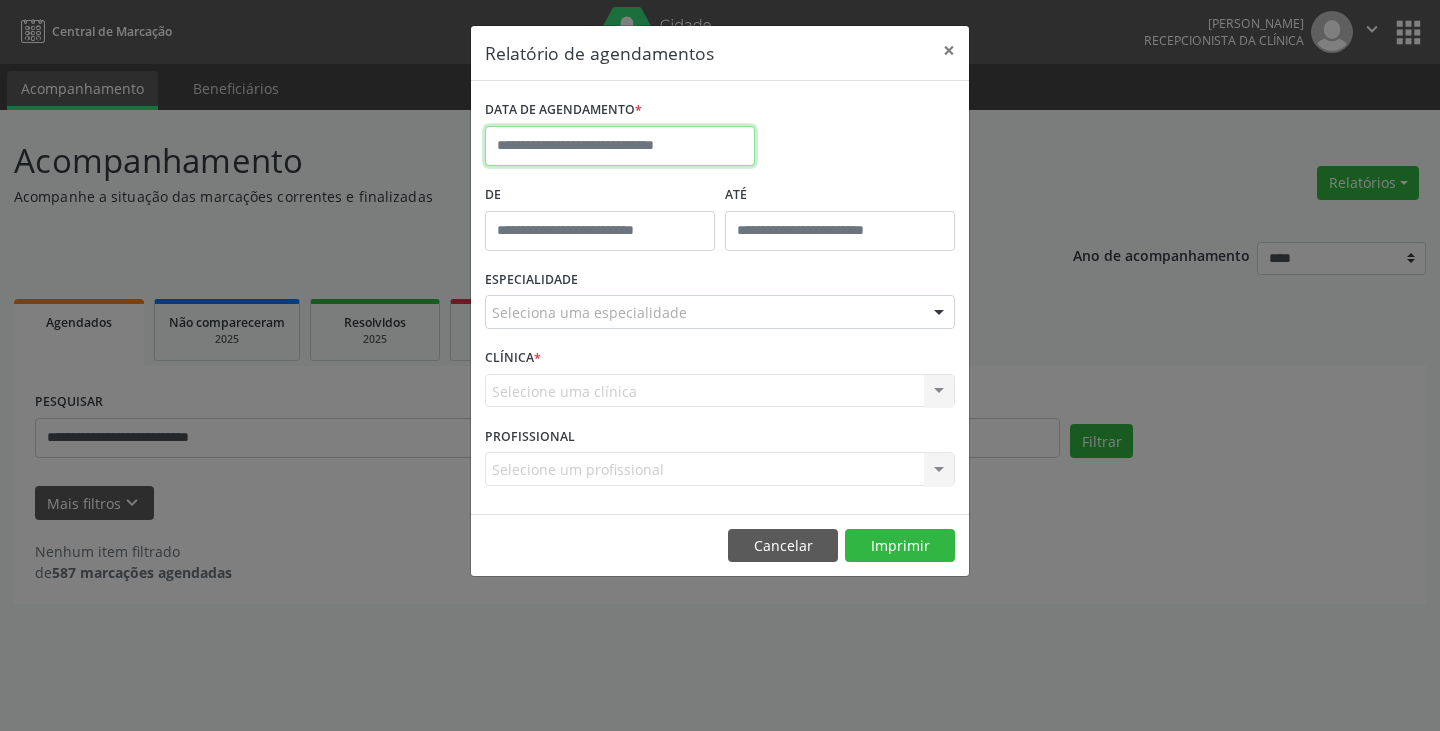 click at bounding box center [620, 146] 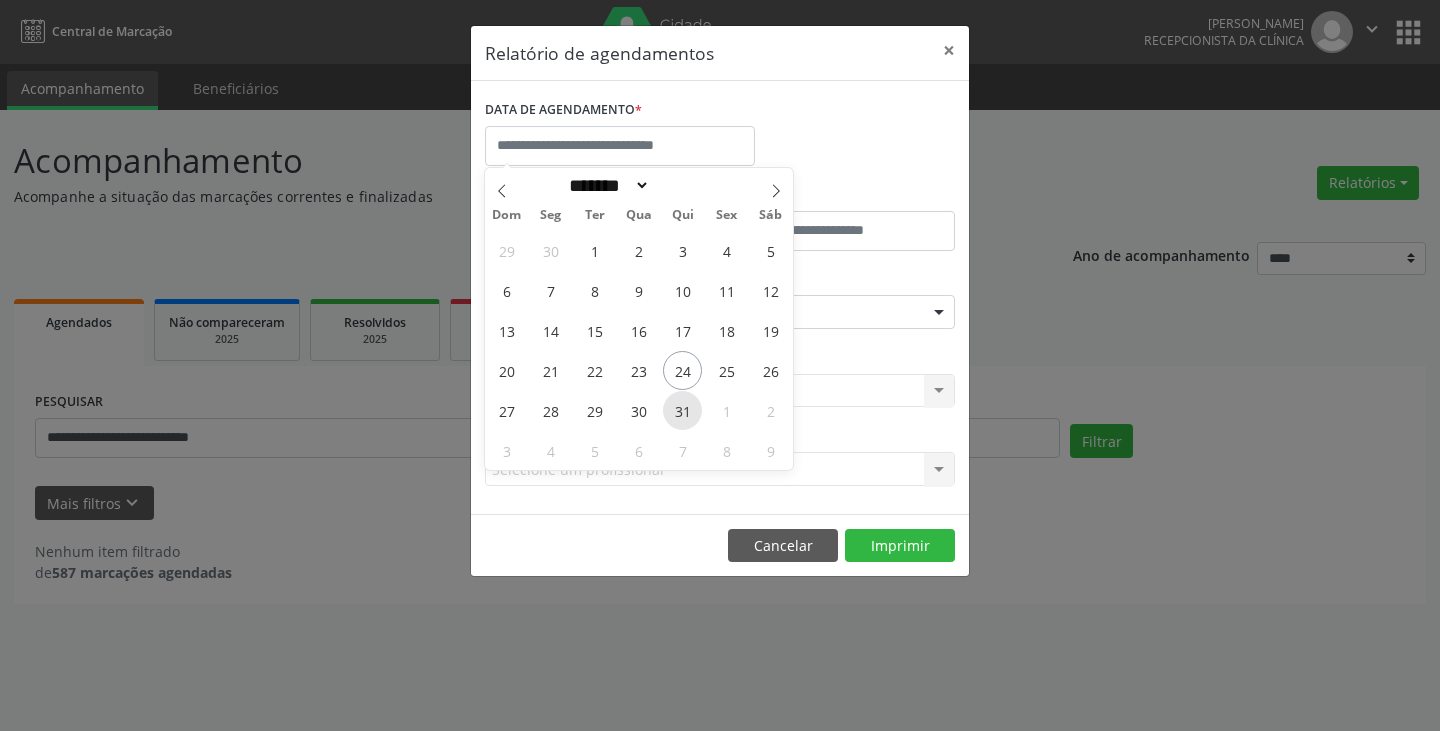 click on "31" at bounding box center [682, 410] 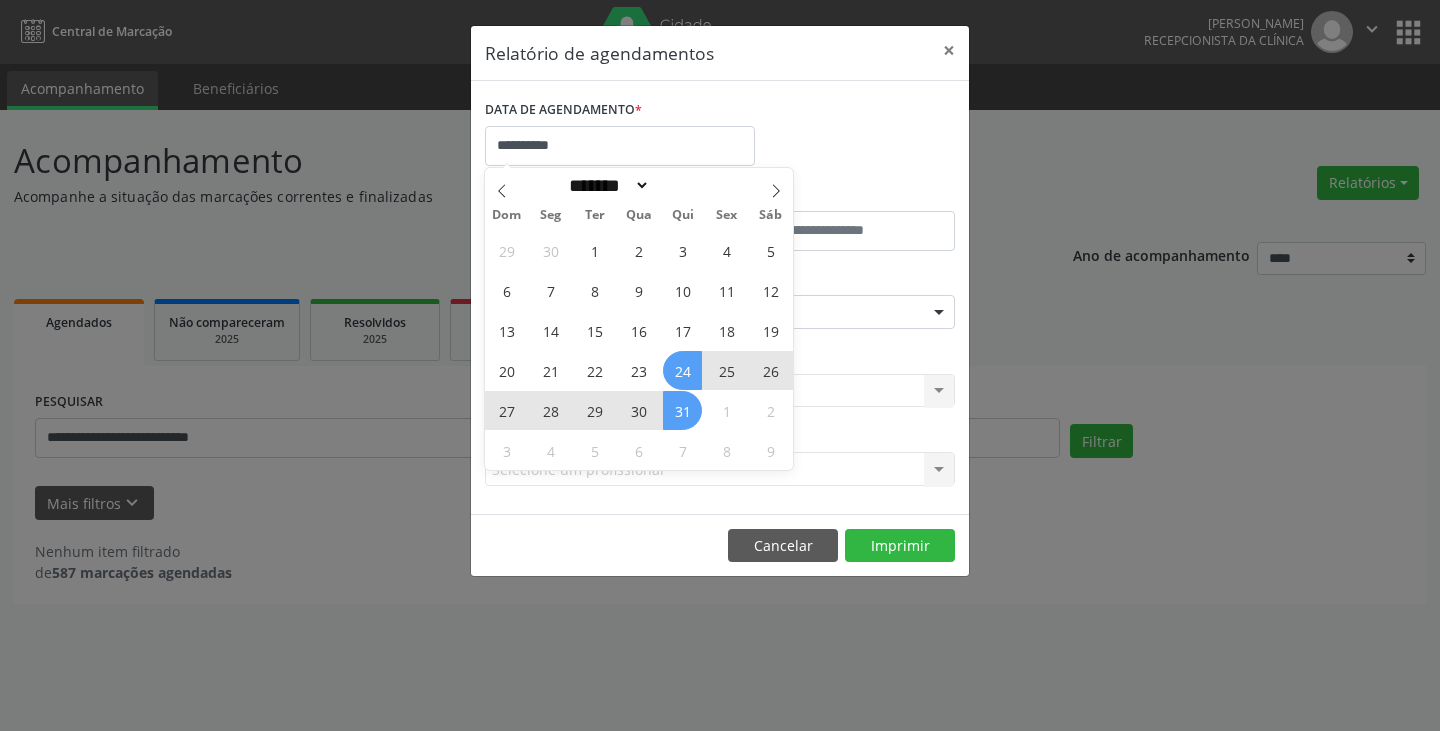click on "24" at bounding box center (682, 370) 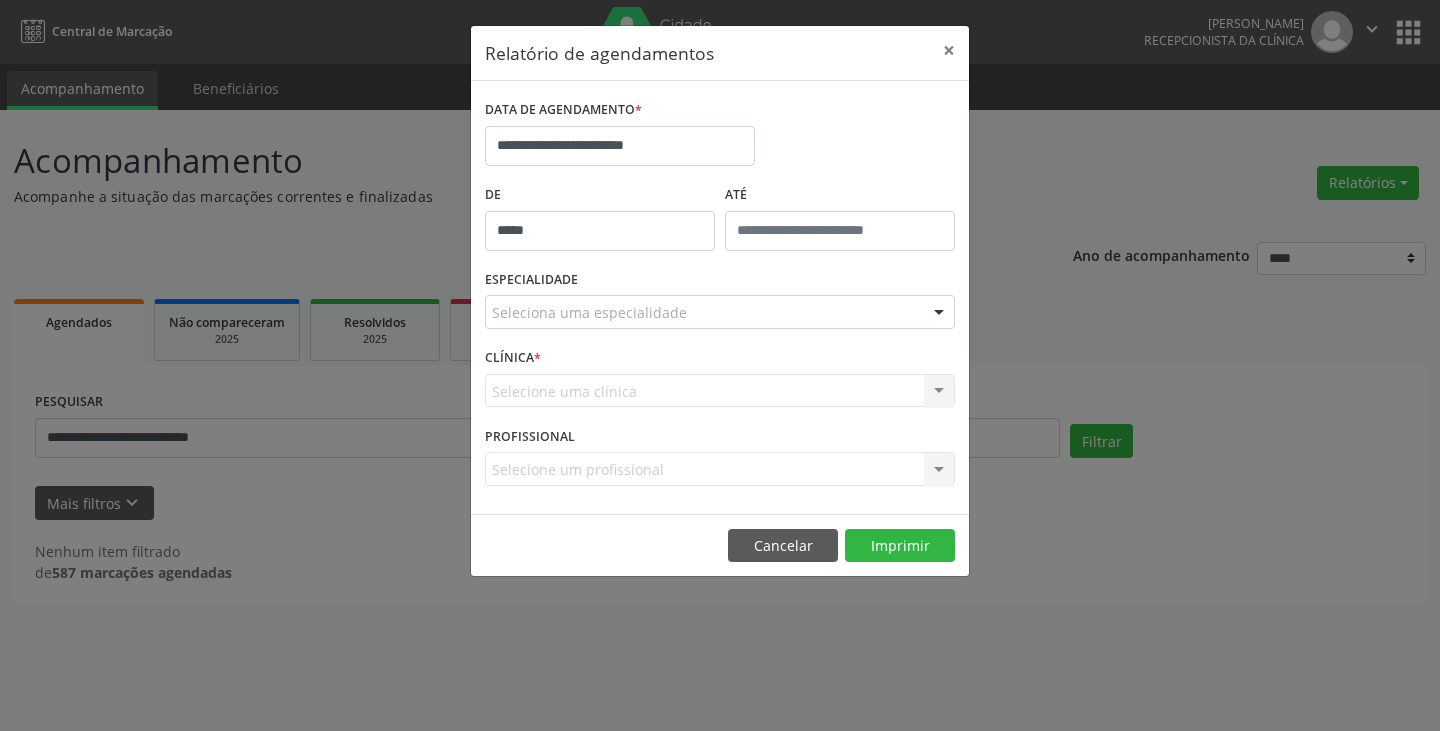 click on "*****" at bounding box center (600, 231) 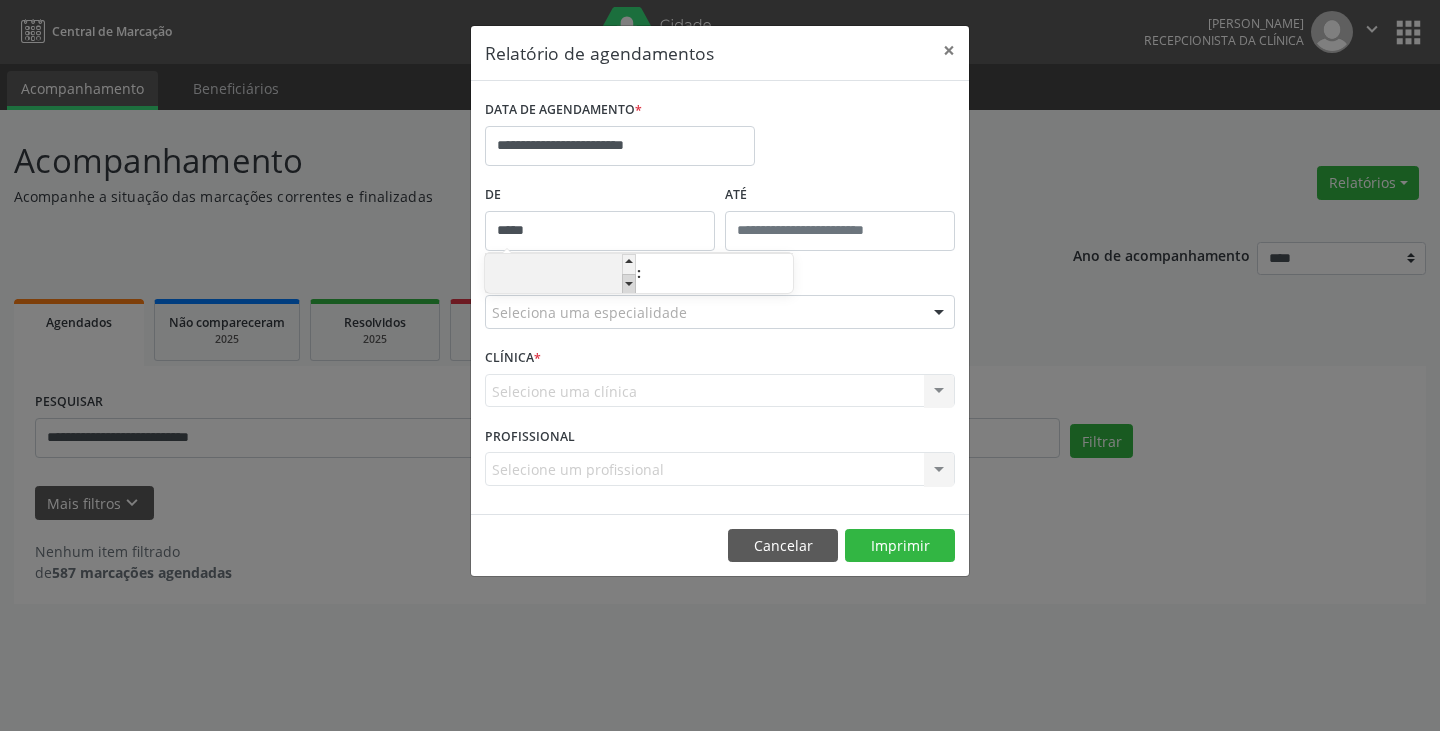 click at bounding box center [629, 284] 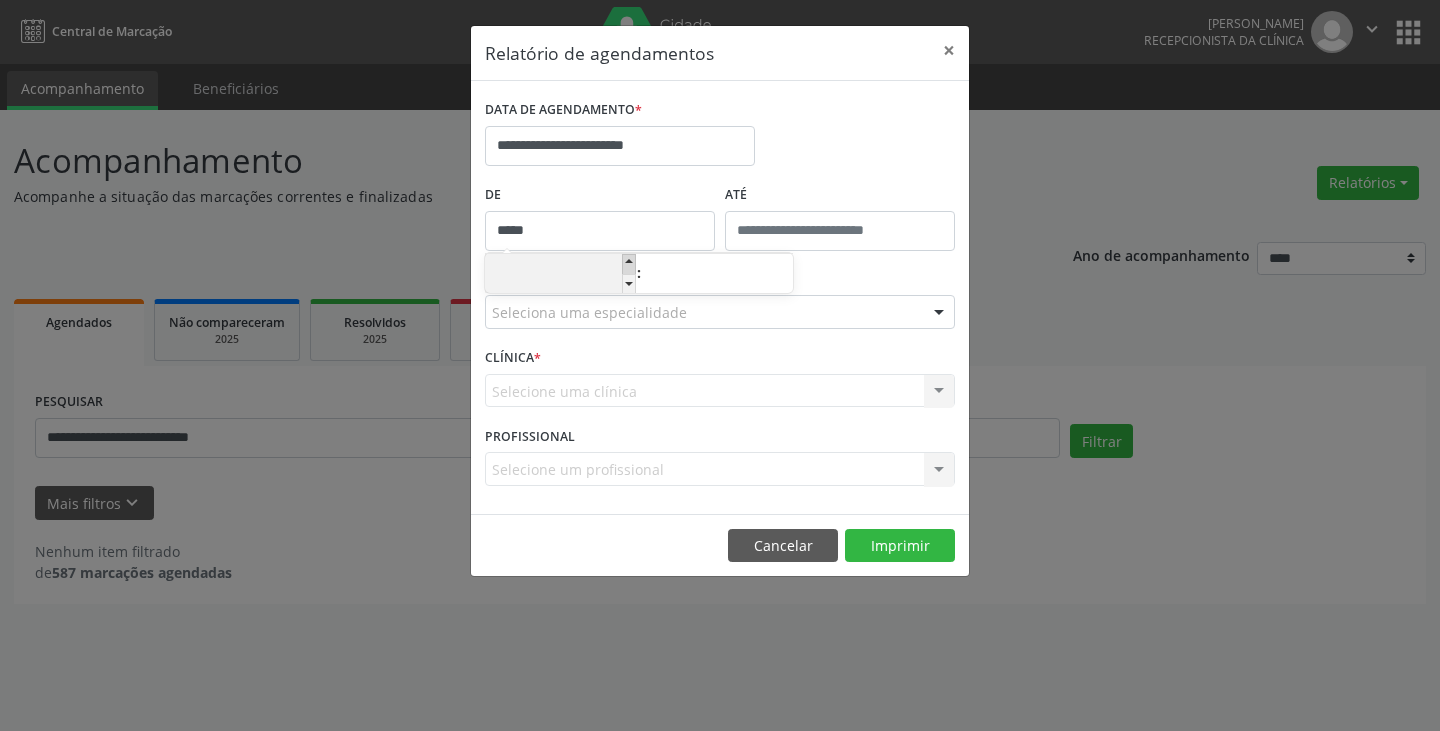 click at bounding box center [629, 264] 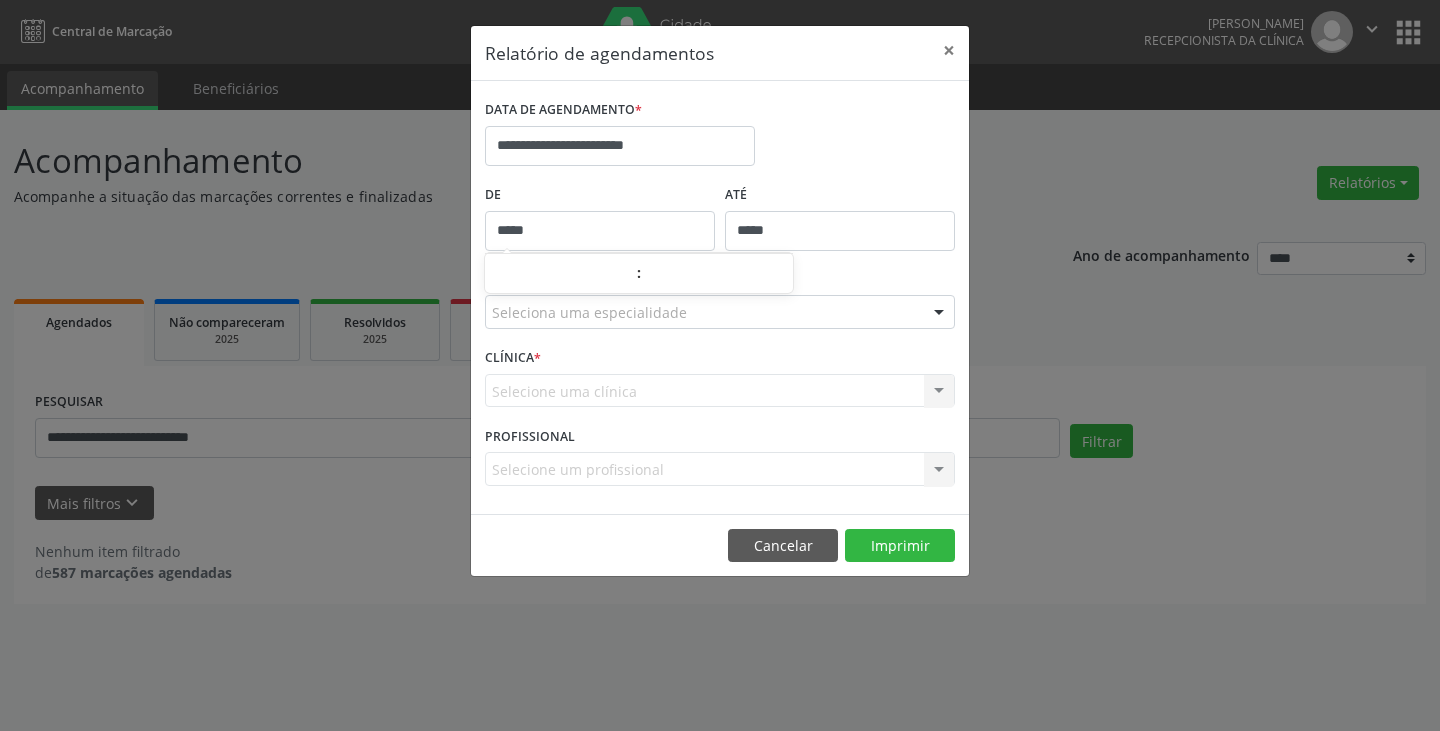 drag, startPoint x: 813, startPoint y: 236, endPoint x: 836, endPoint y: 236, distance: 23 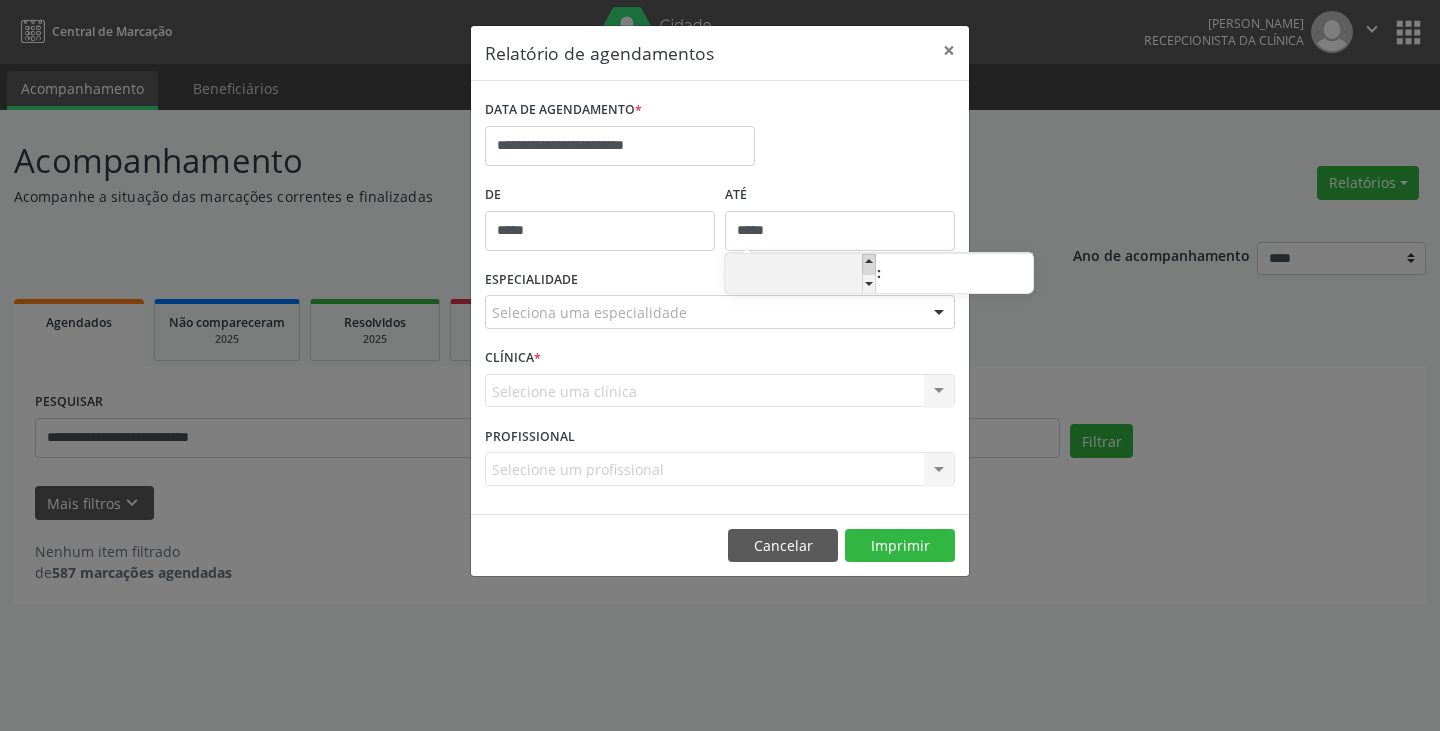 click at bounding box center (869, 264) 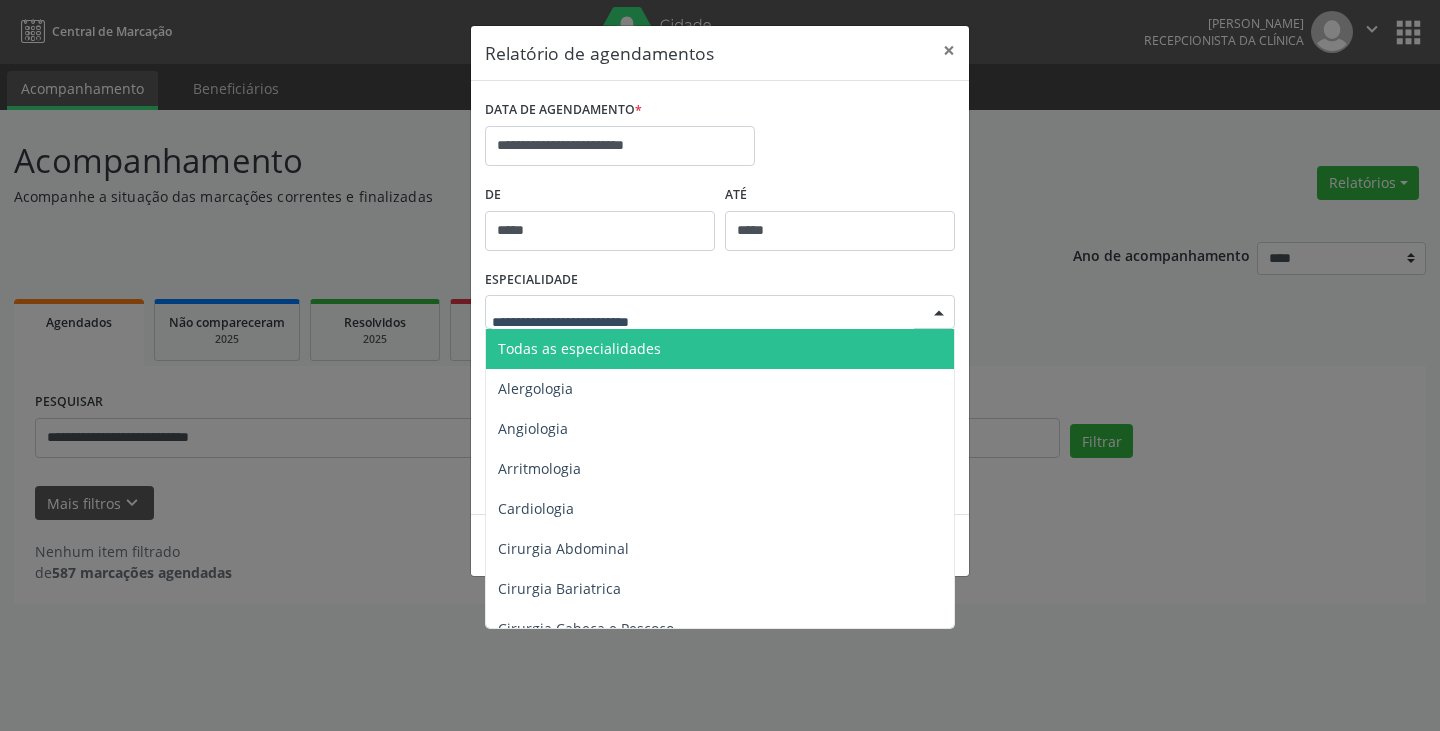 click at bounding box center [720, 312] 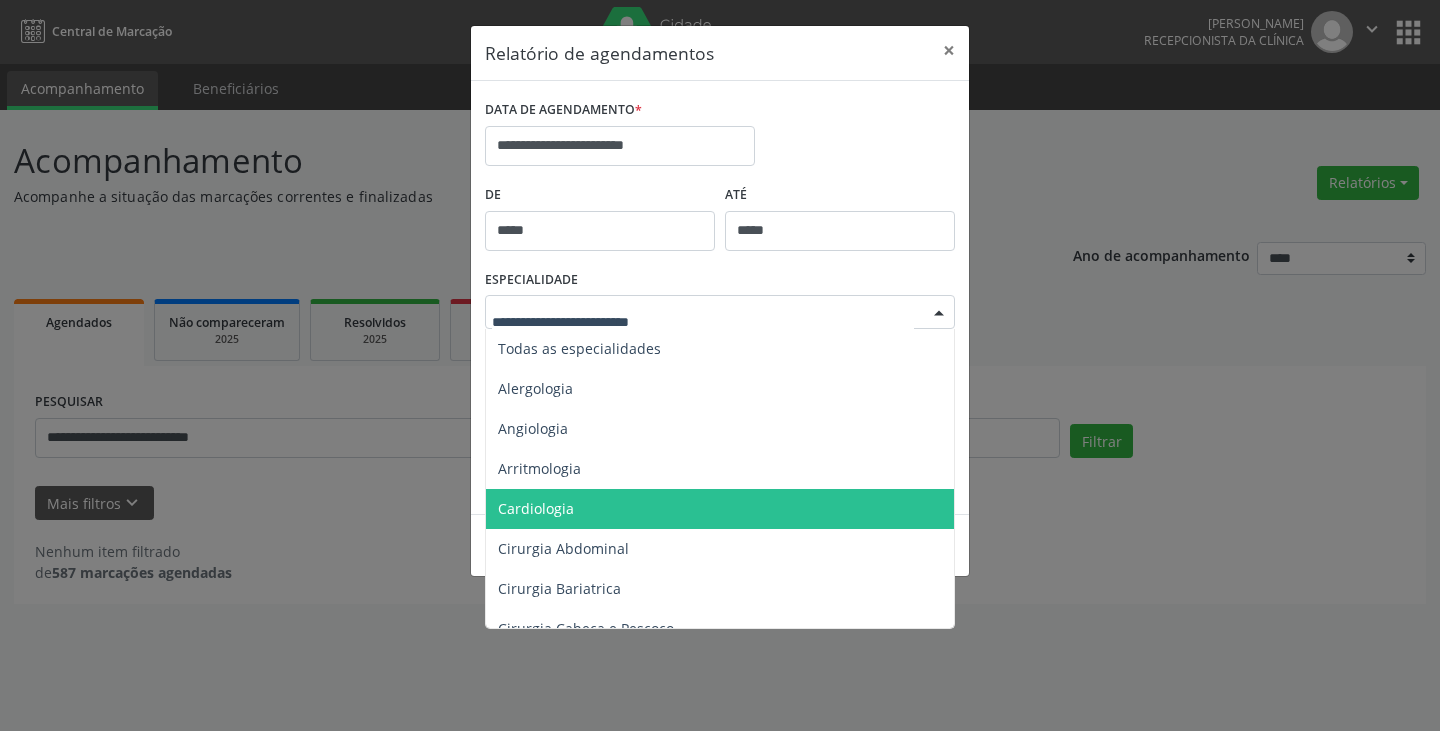 scroll, scrollTop: 600, scrollLeft: 0, axis: vertical 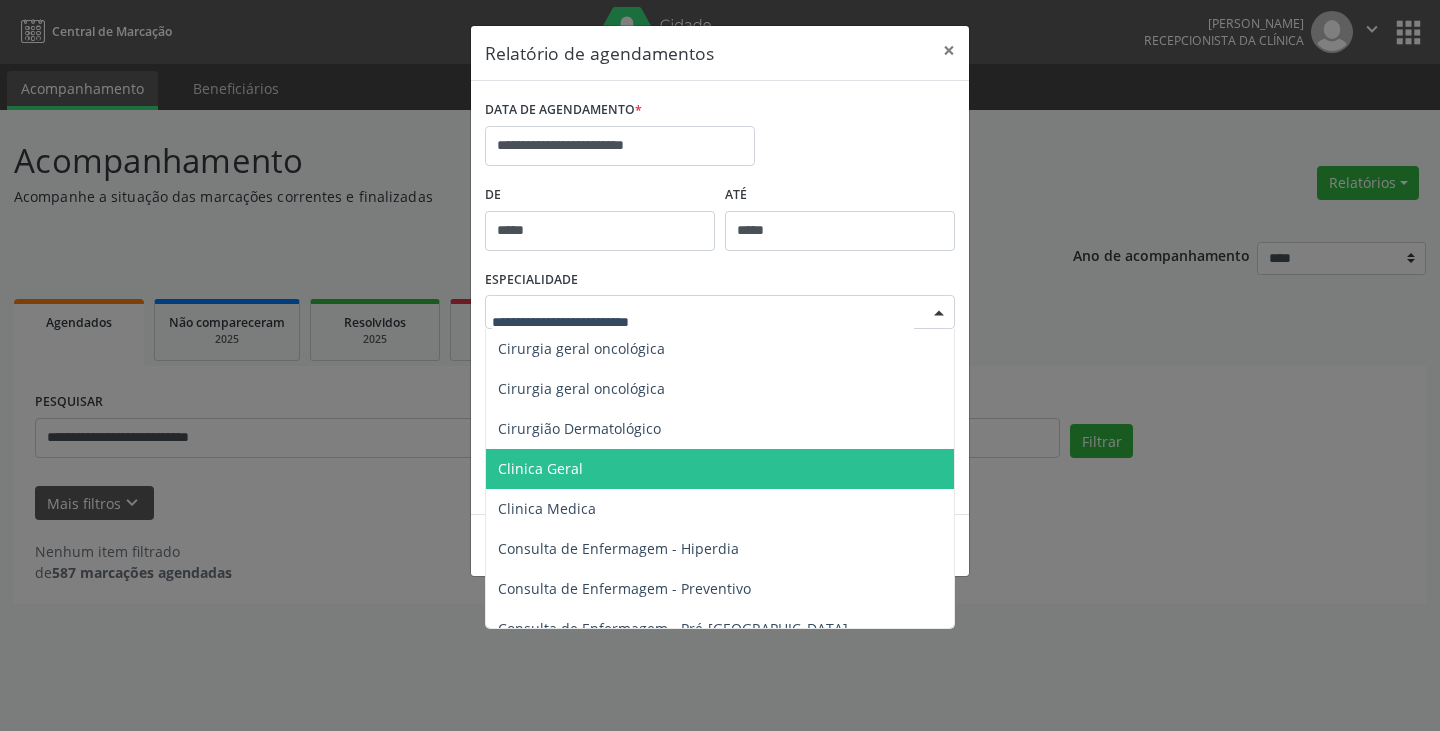 click on "Clinica Geral" at bounding box center [540, 468] 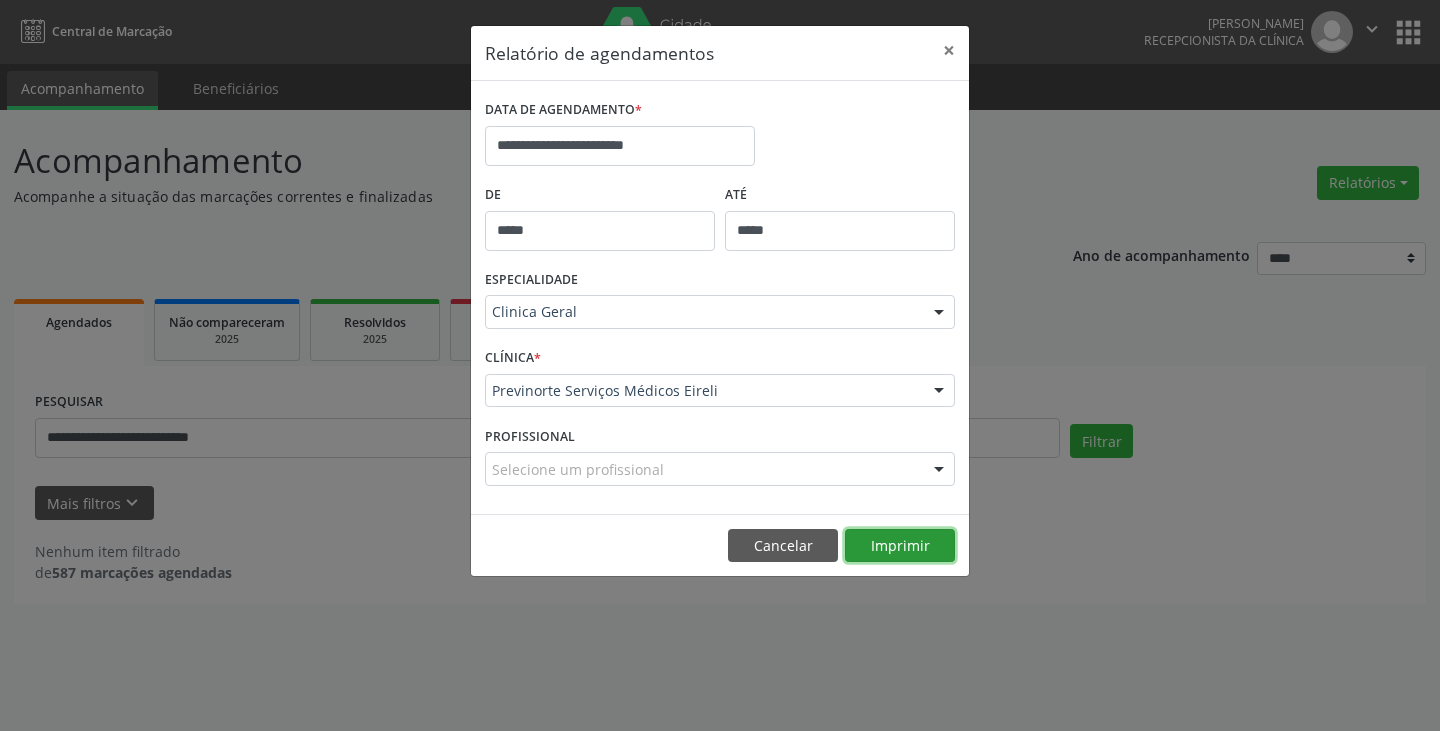 click on "Imprimir" at bounding box center (900, 546) 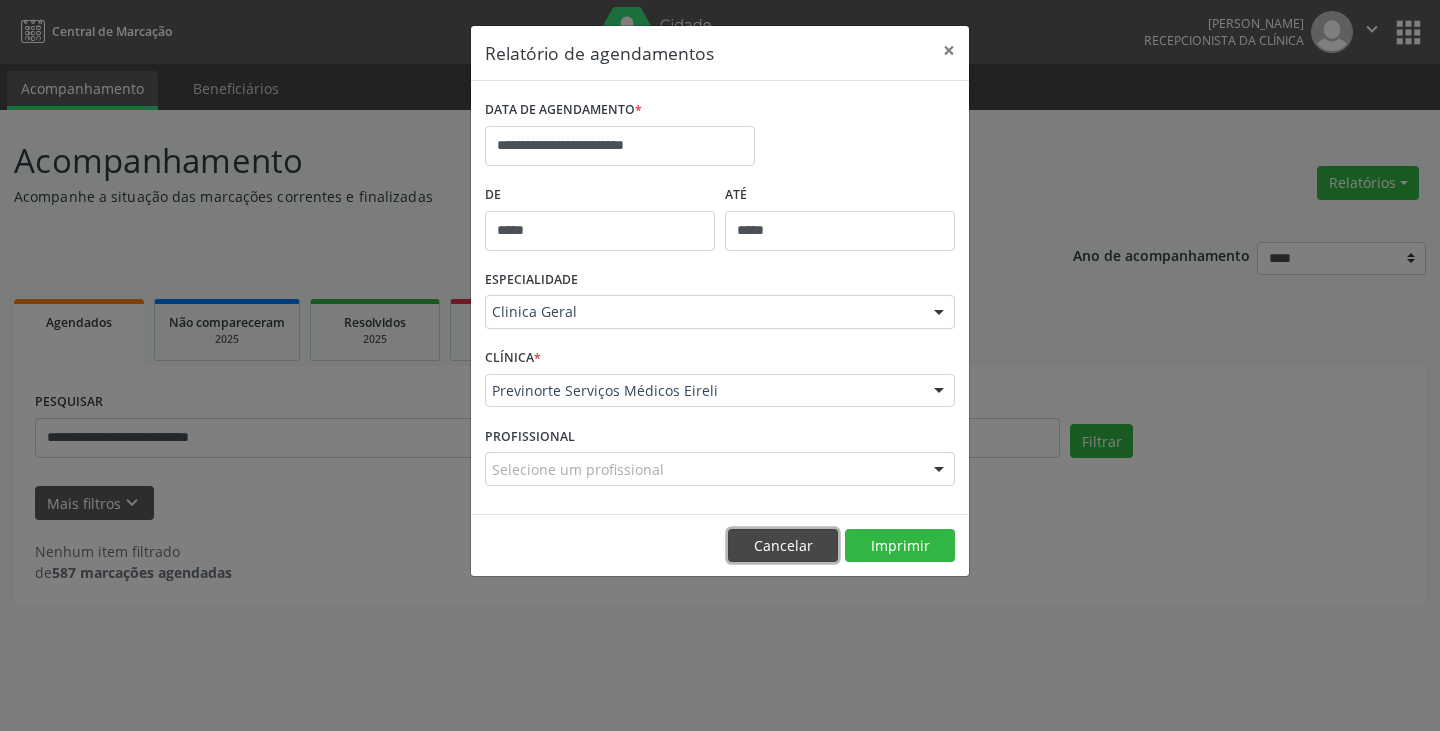 drag, startPoint x: 797, startPoint y: 549, endPoint x: 861, endPoint y: 506, distance: 77.10383 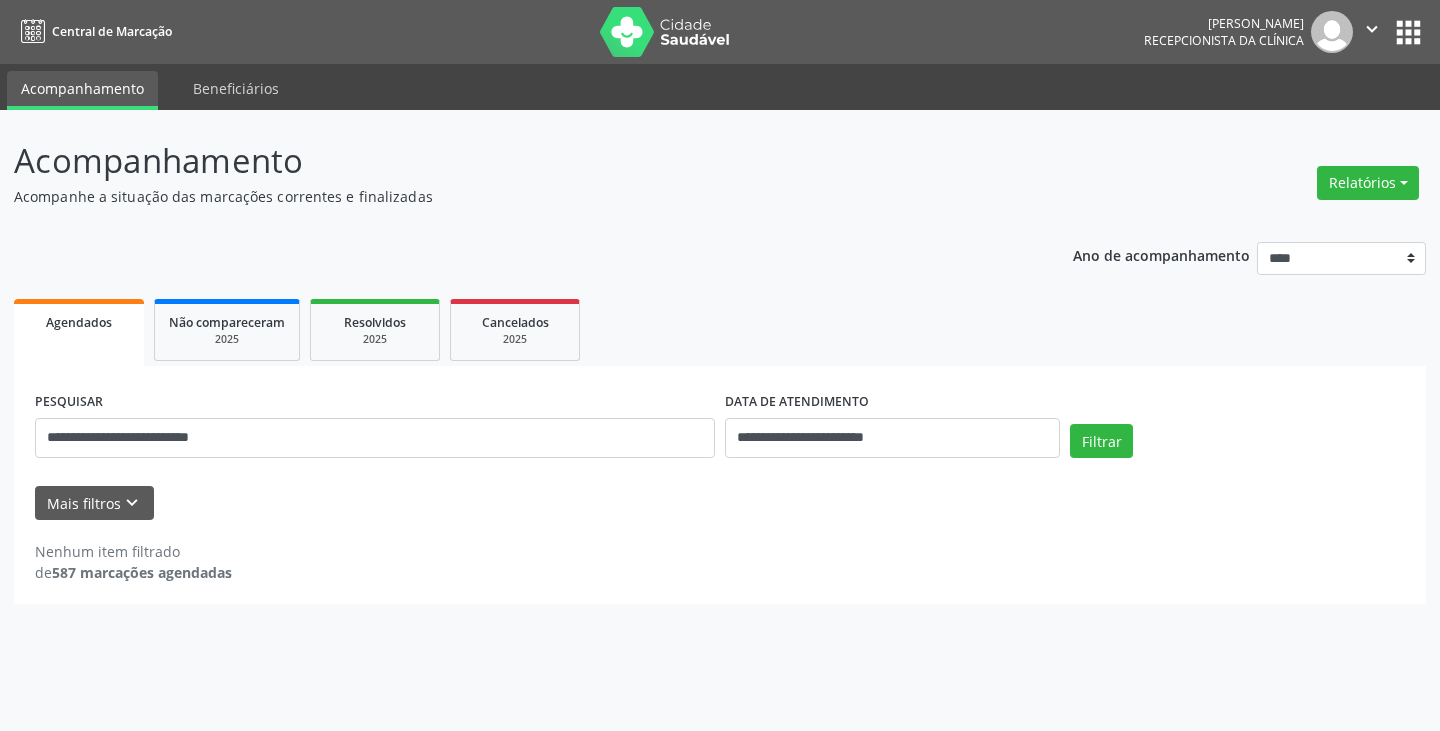 click on "" at bounding box center (1372, 29) 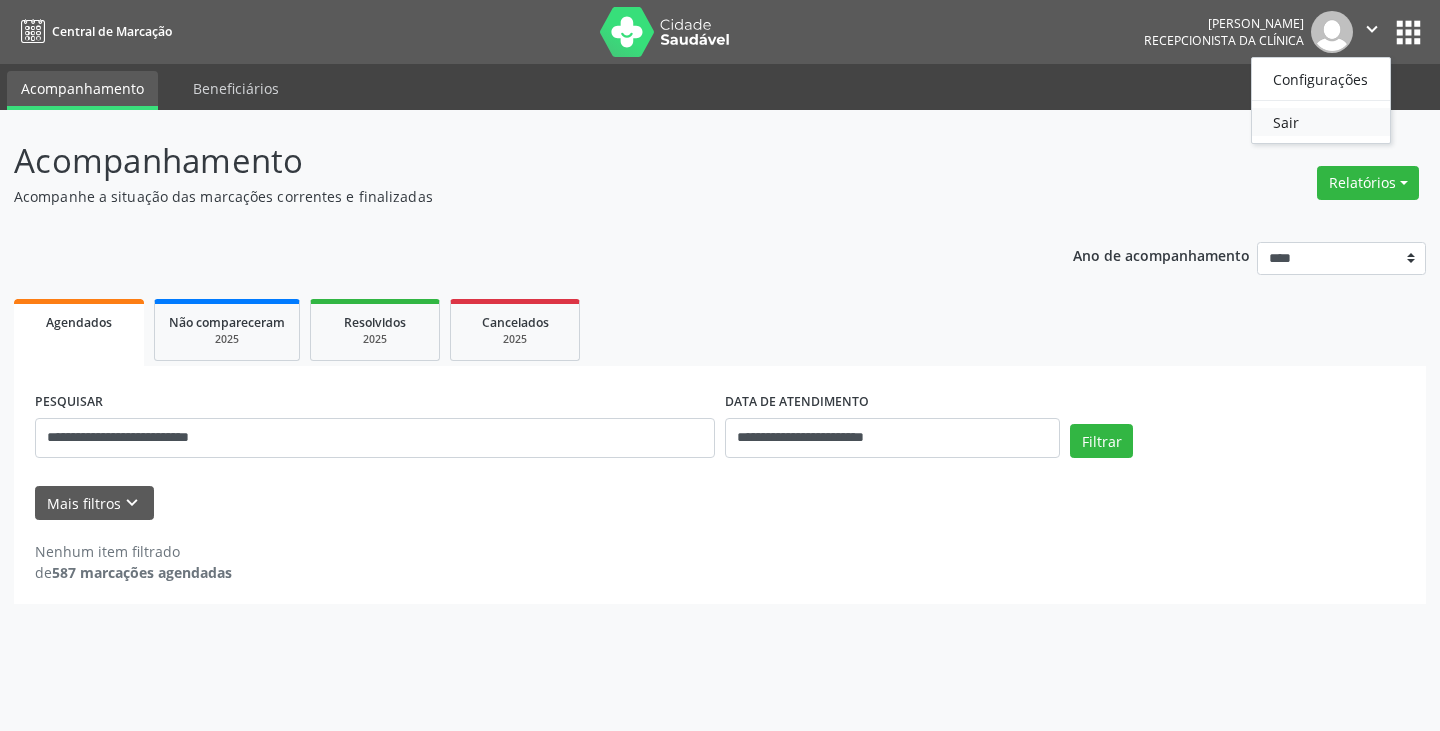 click on "Sair" at bounding box center [1321, 122] 